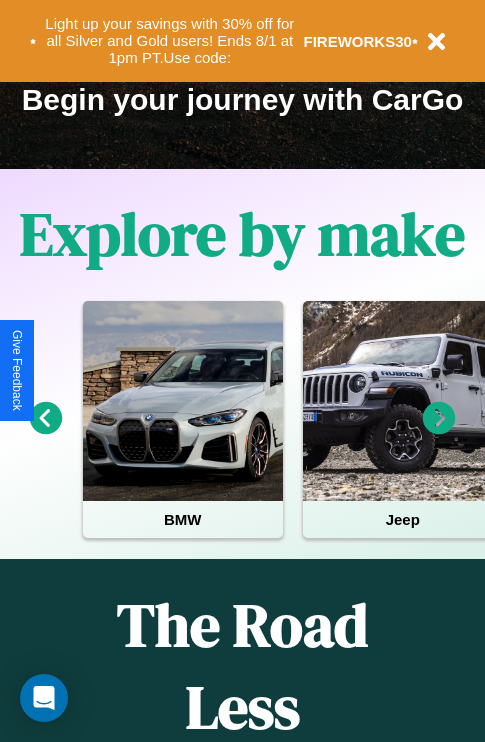 scroll, scrollTop: 308, scrollLeft: 0, axis: vertical 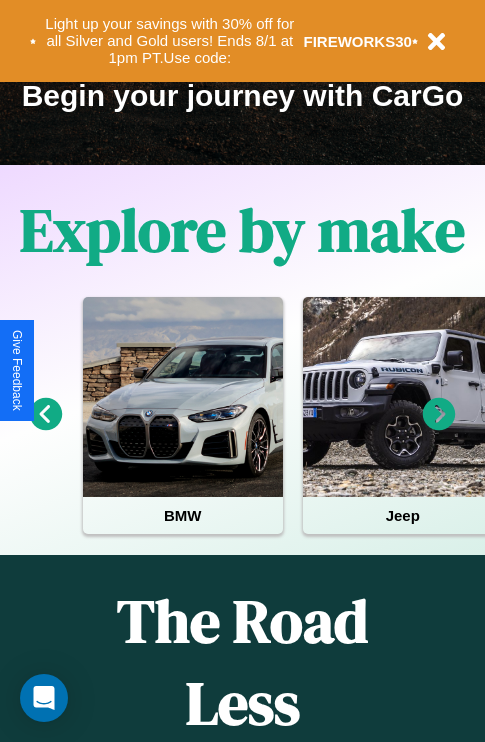 click 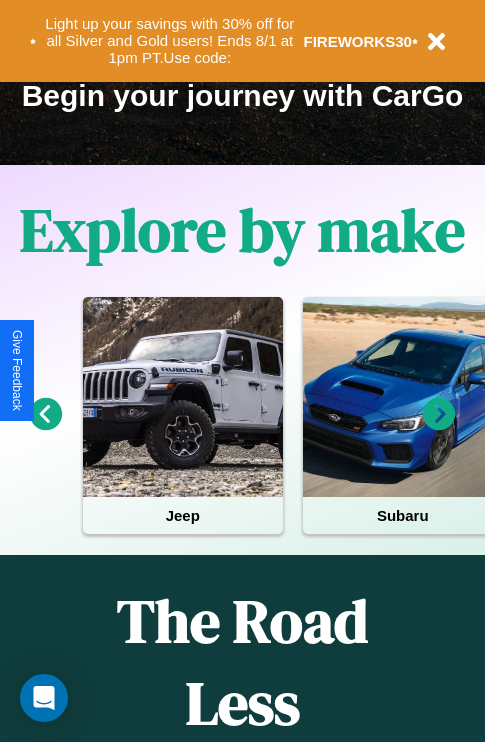 click 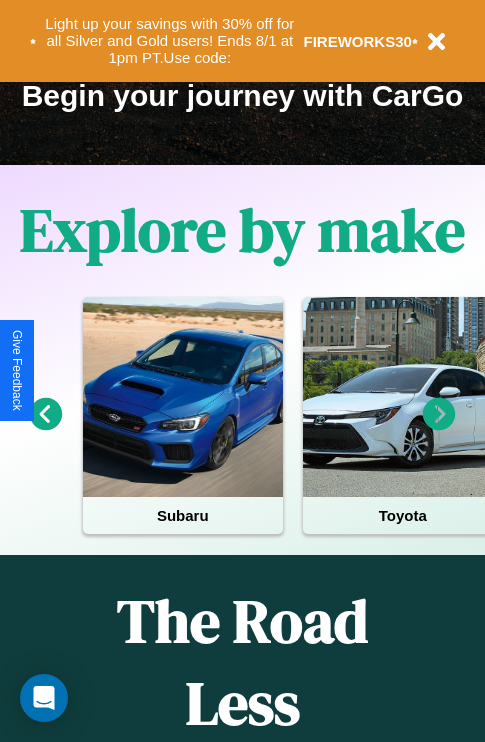 click 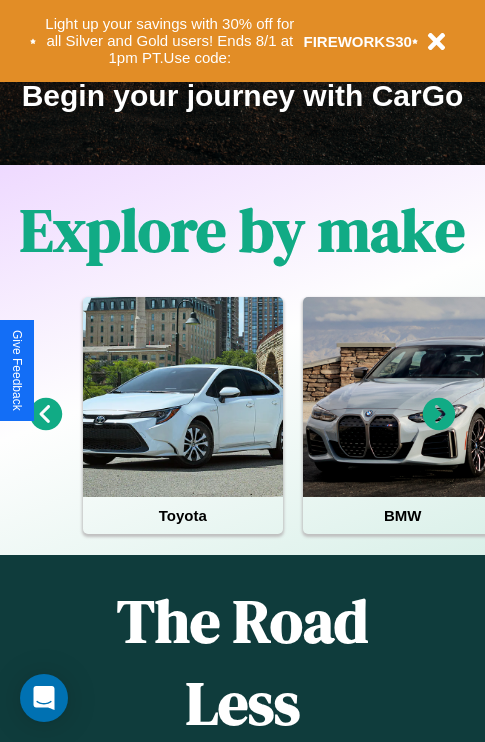 click 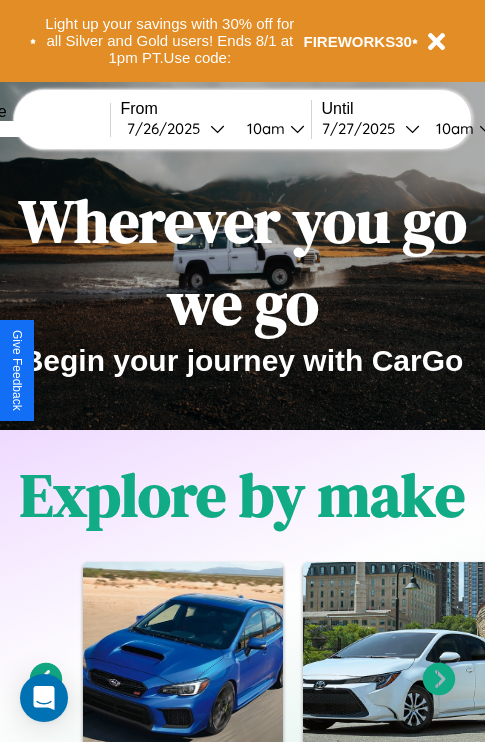 scroll, scrollTop: 0, scrollLeft: 0, axis: both 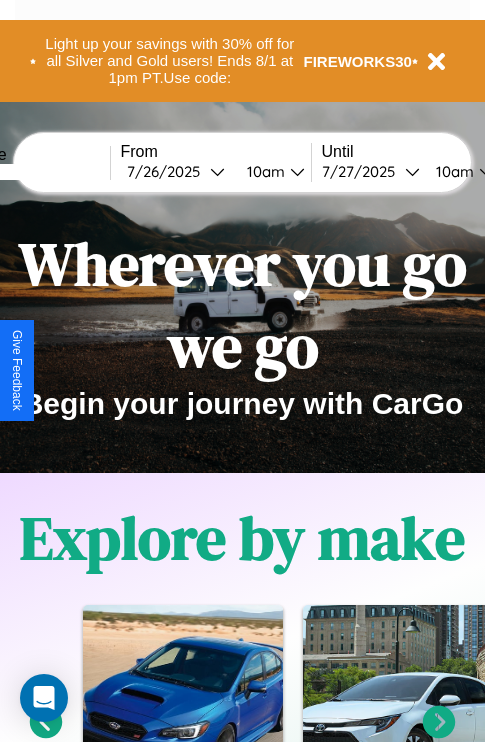 click at bounding box center [35, 172] 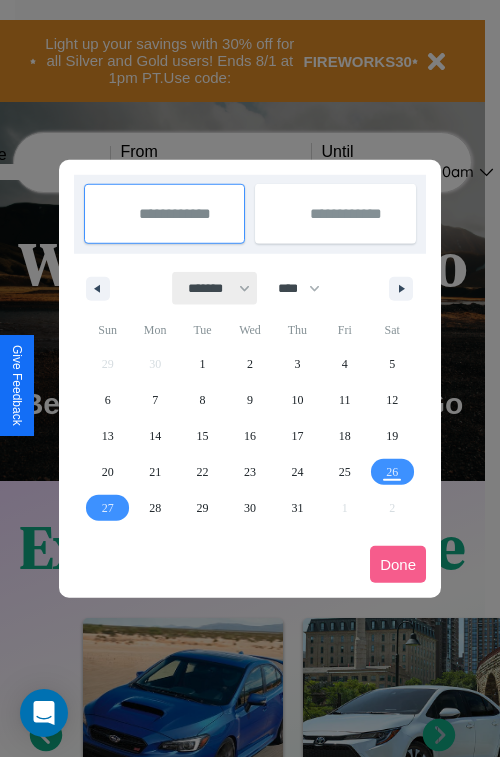 click on "******* ******** ***** ***** *** **** **** ****** ********* ******* ******** ********" at bounding box center [215, 288] 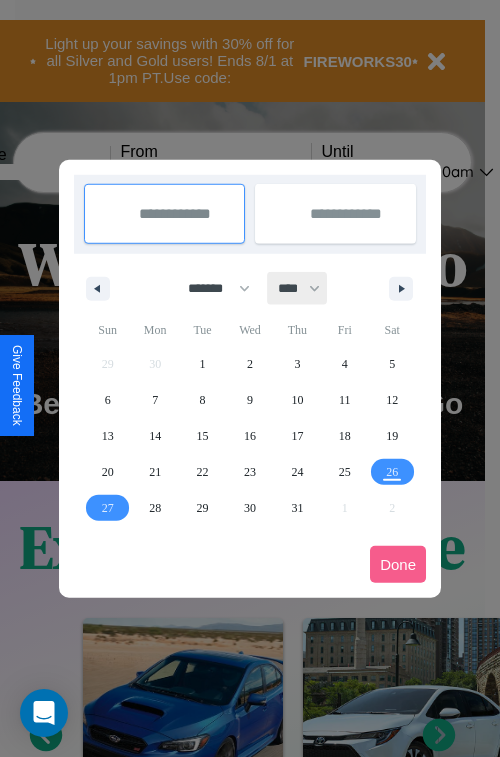 click on "**** **** **** **** **** **** **** **** **** **** **** **** **** **** **** **** **** **** **** **** **** **** **** **** **** **** **** **** **** **** **** **** **** **** **** **** **** **** **** **** **** **** **** **** **** **** **** **** **** **** **** **** **** **** **** **** **** **** **** **** **** **** **** **** **** **** **** **** **** **** **** **** **** **** **** **** **** **** **** **** **** **** **** **** **** **** **** **** **** **** **** **** **** **** **** **** **** **** **** **** **** **** **** **** **** **** **** **** **** **** **** **** **** **** **** **** **** **** **** **** ****" at bounding box center [298, 288] 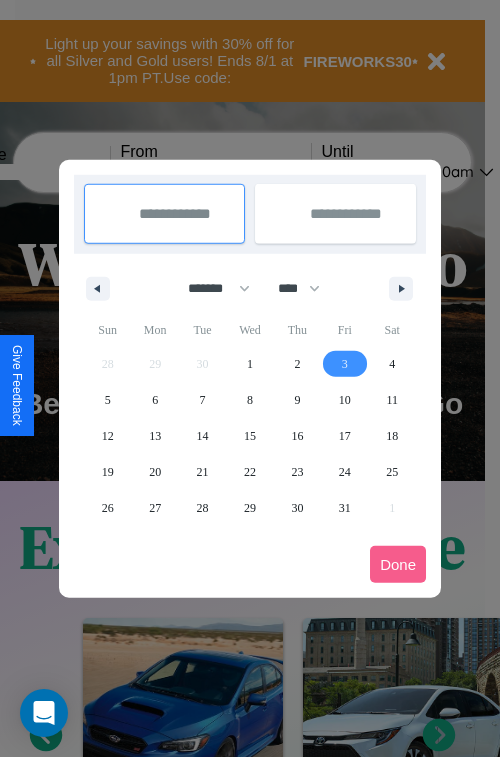 click on "3" at bounding box center (345, 364) 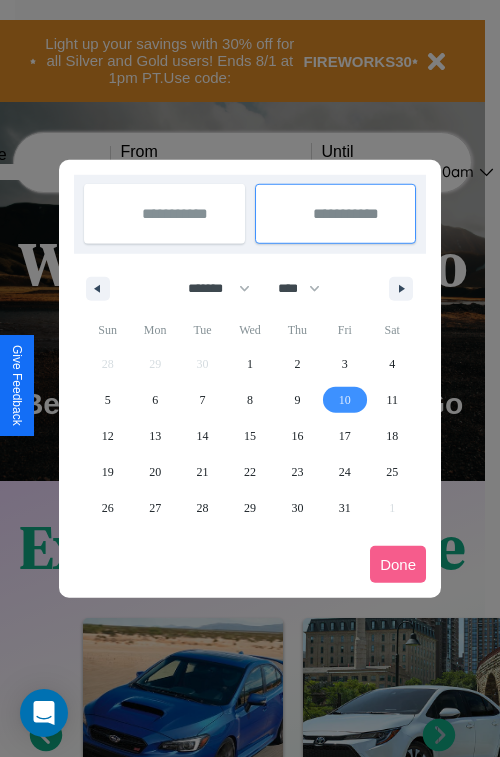 click on "10" at bounding box center (345, 400) 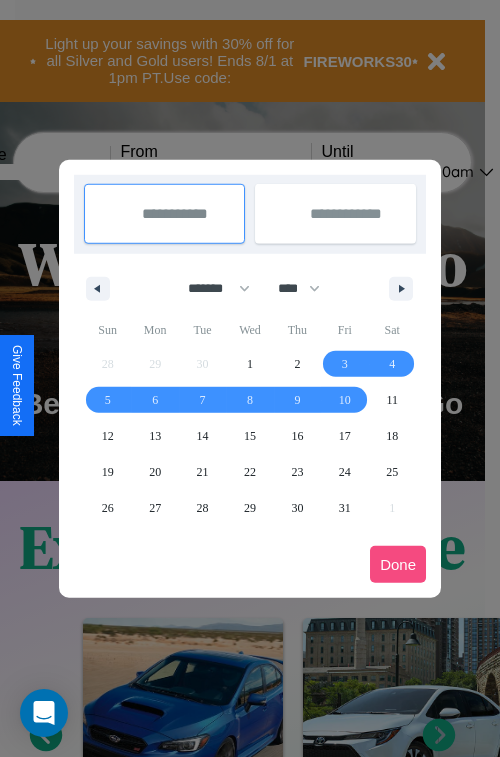 click on "Done" at bounding box center [398, 564] 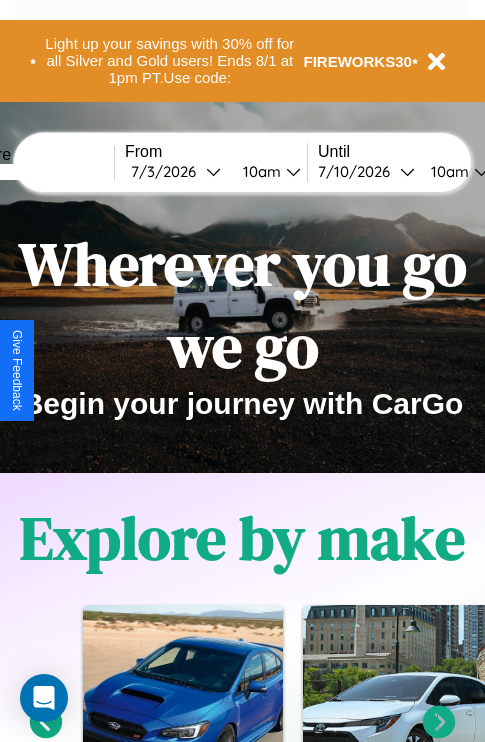 scroll, scrollTop: 0, scrollLeft: 71, axis: horizontal 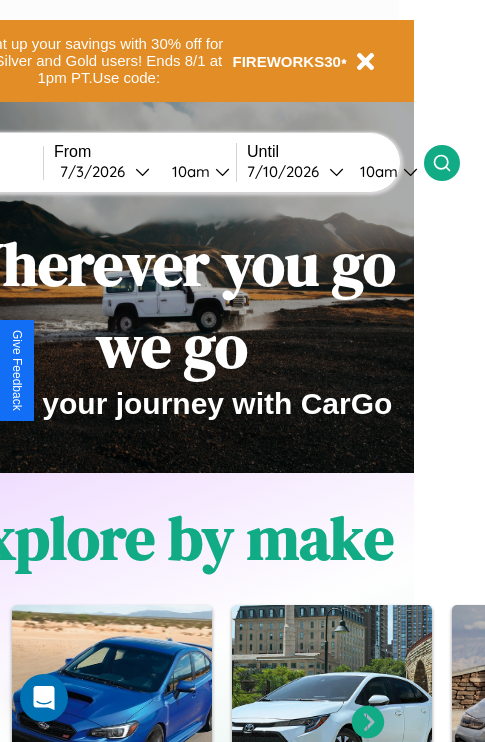 click 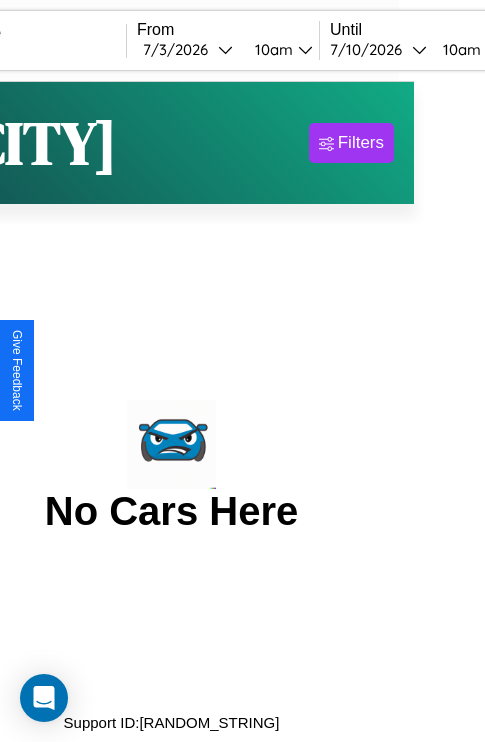 scroll, scrollTop: 0, scrollLeft: 0, axis: both 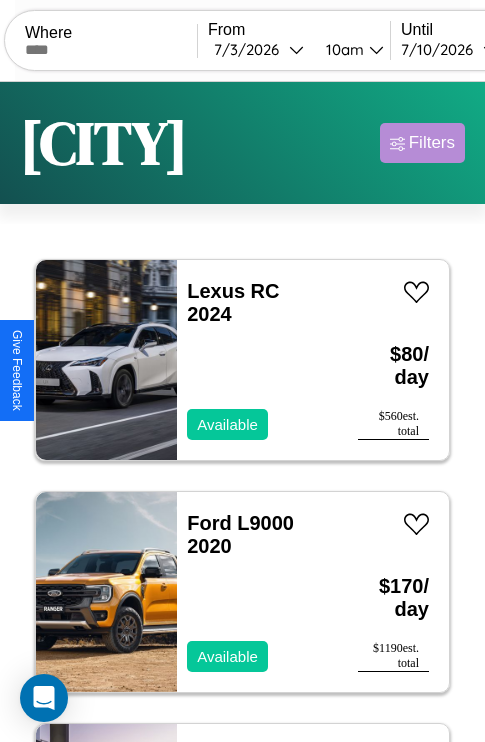 click on "Filters" at bounding box center (432, 143) 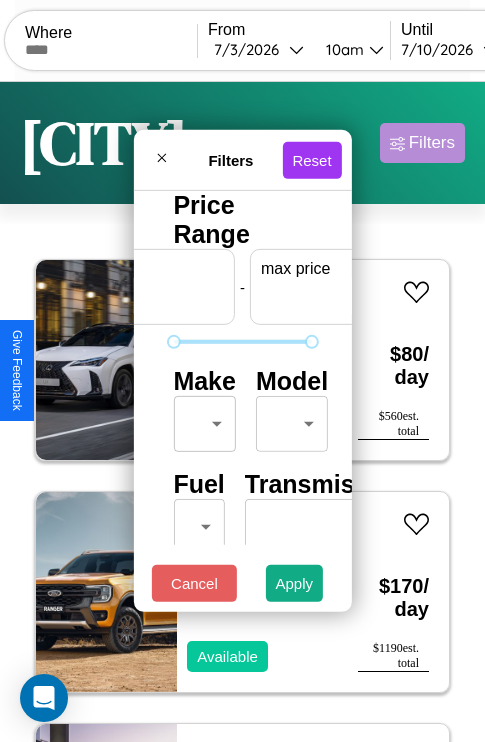 scroll, scrollTop: 0, scrollLeft: 124, axis: horizontal 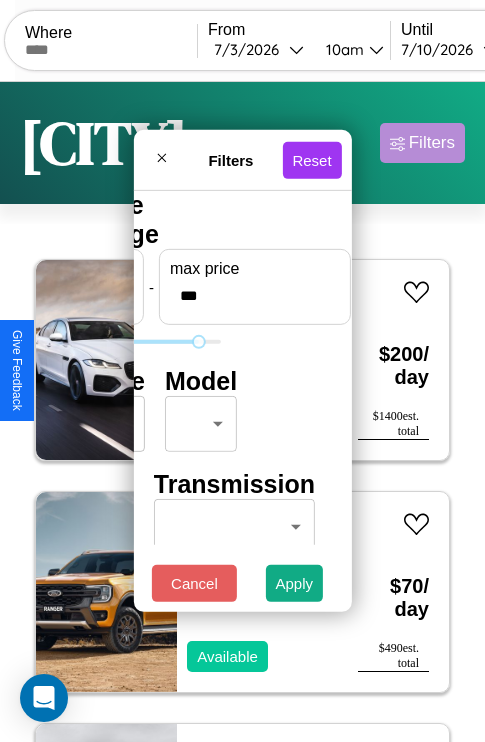 type on "***" 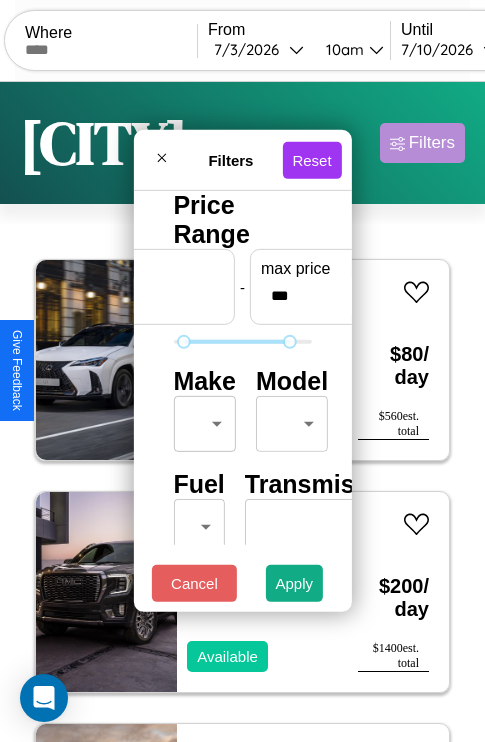 scroll, scrollTop: 59, scrollLeft: 0, axis: vertical 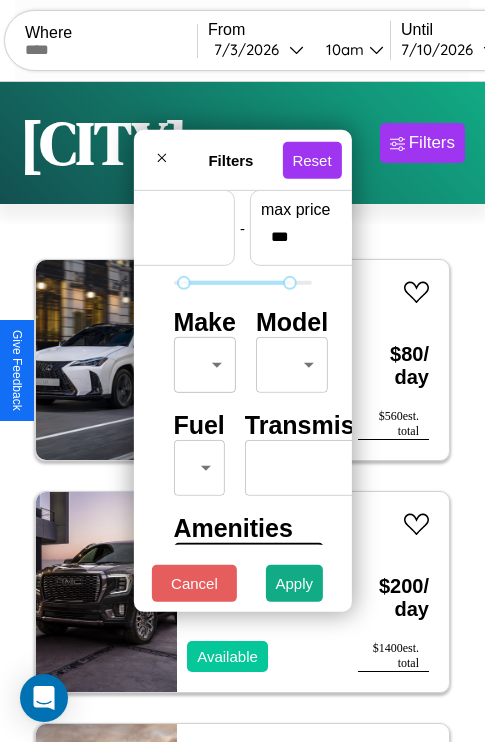 type on "**" 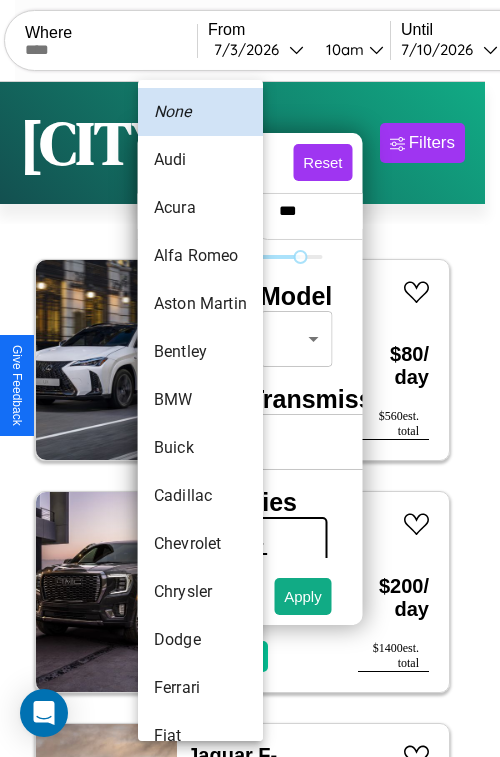 click on "BMW" at bounding box center (200, 400) 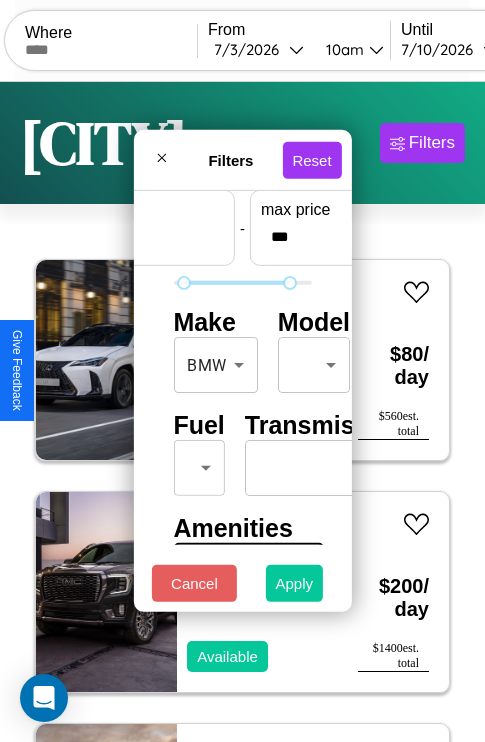 click on "Apply" at bounding box center (295, 583) 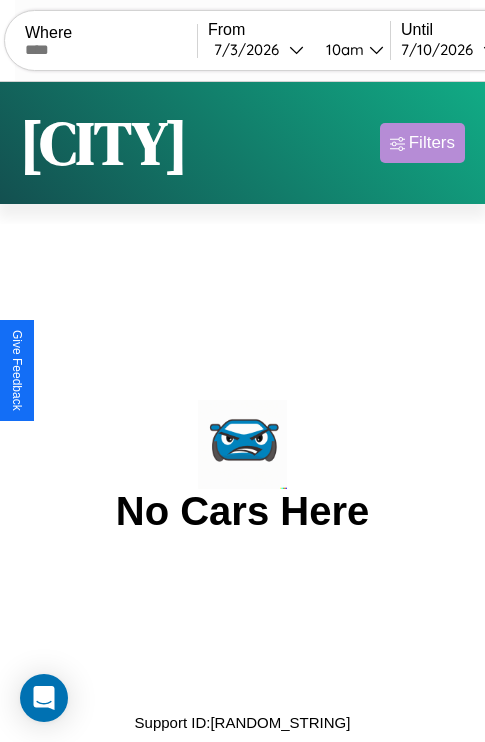 click on "Filters" at bounding box center (432, 143) 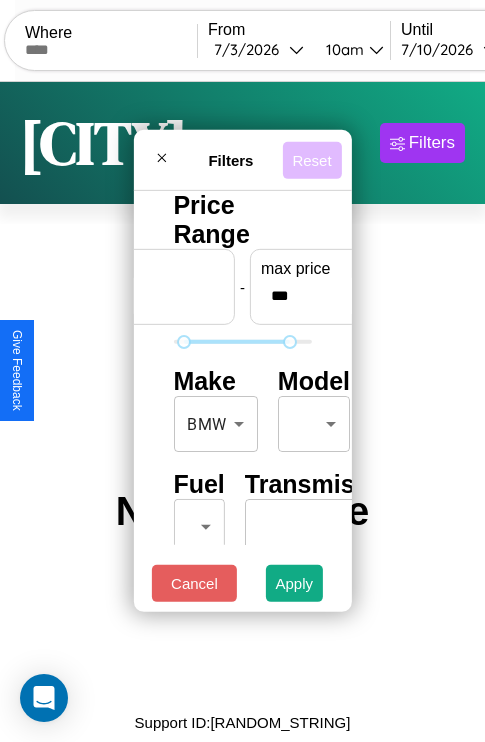 click on "Reset" at bounding box center [311, 159] 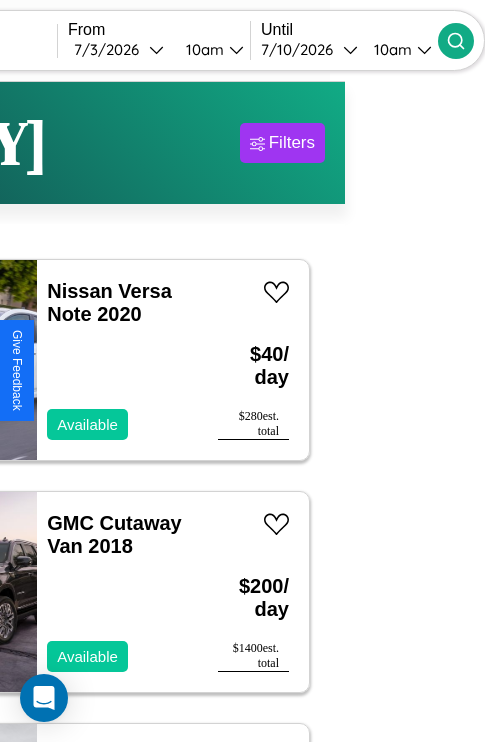 type on "****" 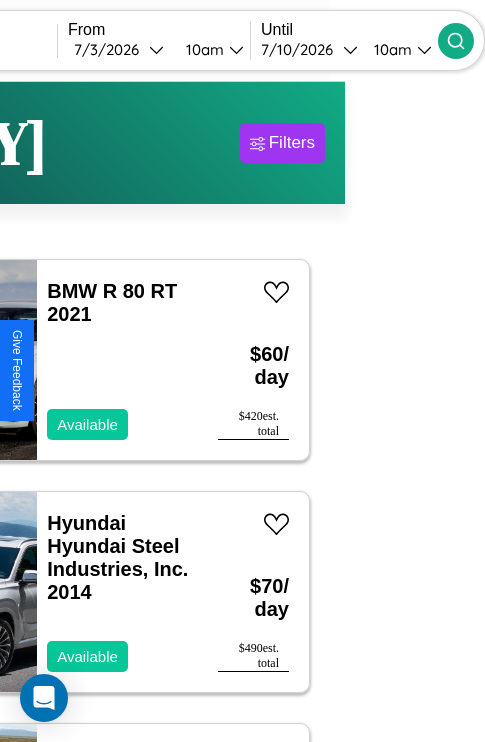 scroll, scrollTop: 62, scrollLeft: 83, axis: both 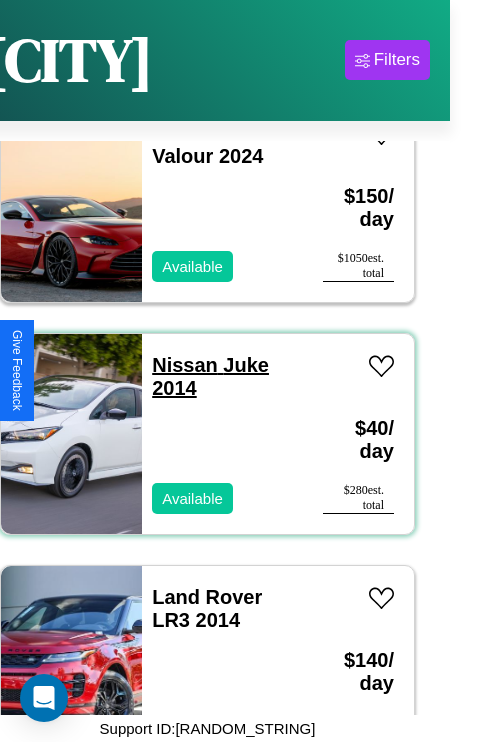 click on "Nissan   Juke   2014" at bounding box center (210, 376) 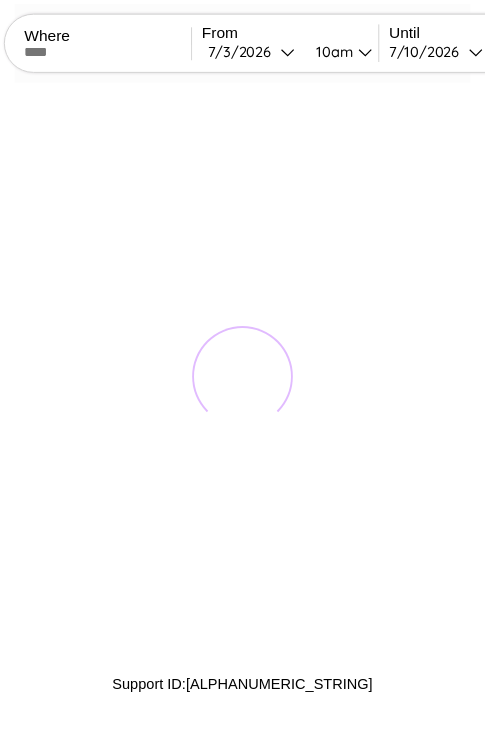 scroll, scrollTop: 0, scrollLeft: 0, axis: both 